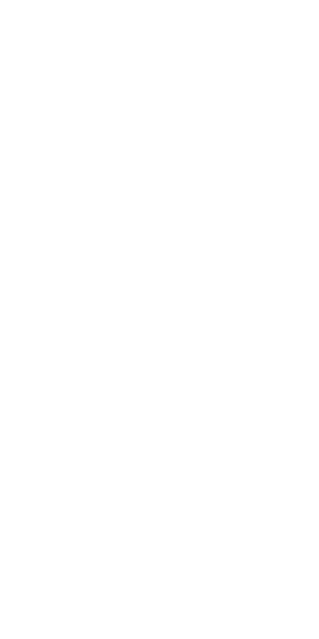 scroll, scrollTop: 0, scrollLeft: 0, axis: both 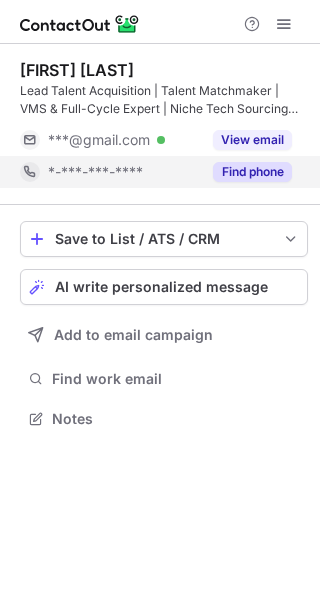 click on "Find phone" at bounding box center (252, 172) 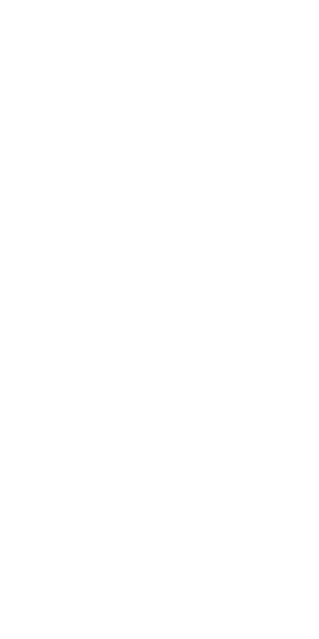 scroll, scrollTop: 0, scrollLeft: 0, axis: both 